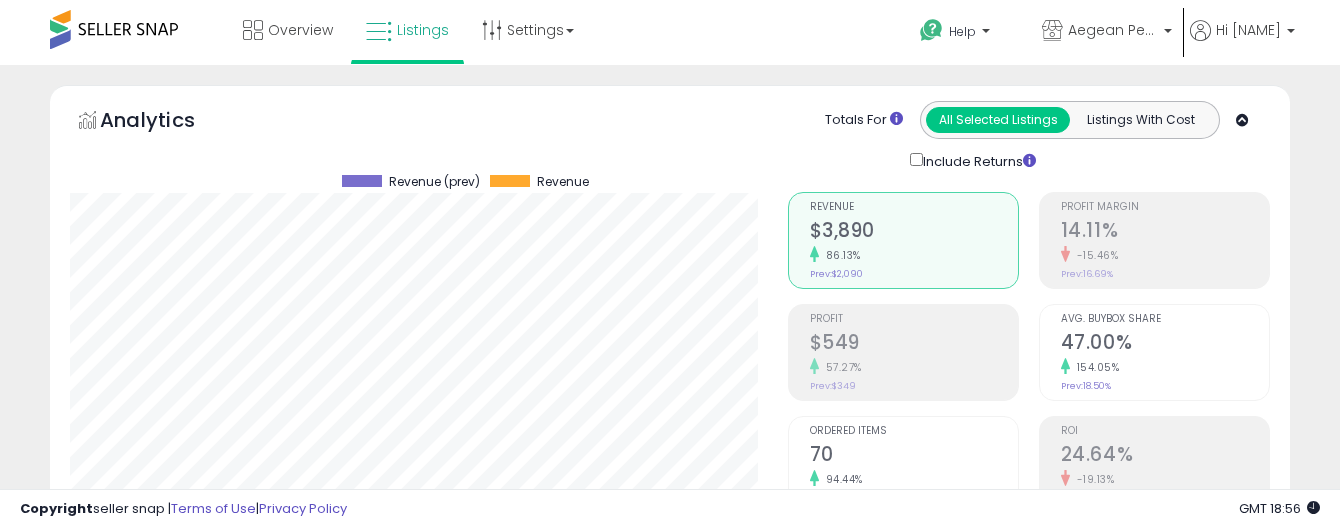 click on "**********" at bounding box center (213, 906) 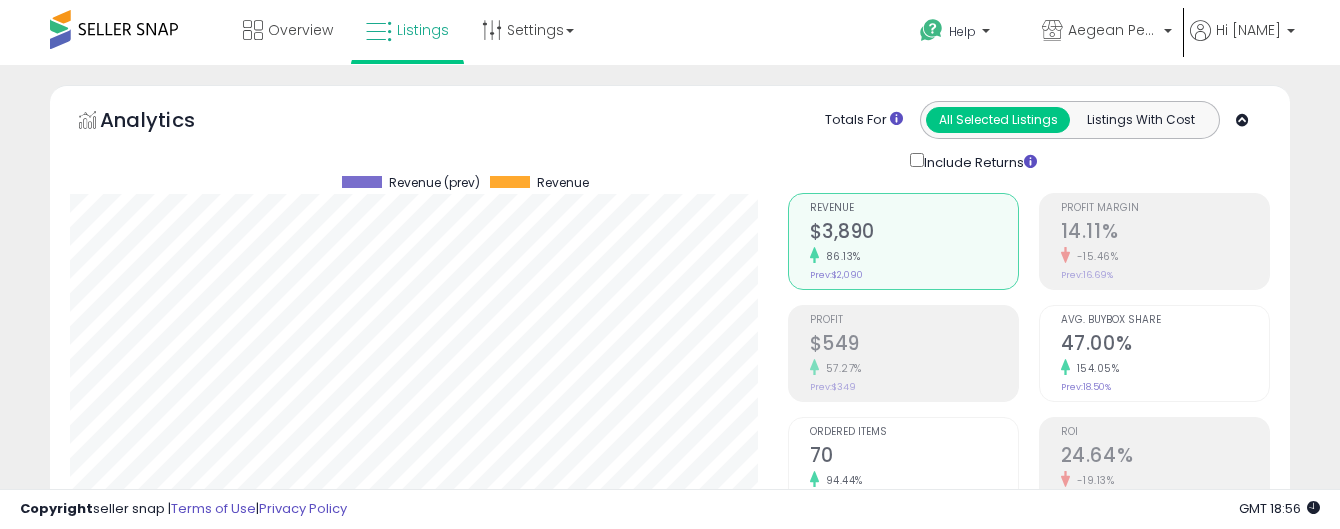 click on "**********" at bounding box center [213, 907] 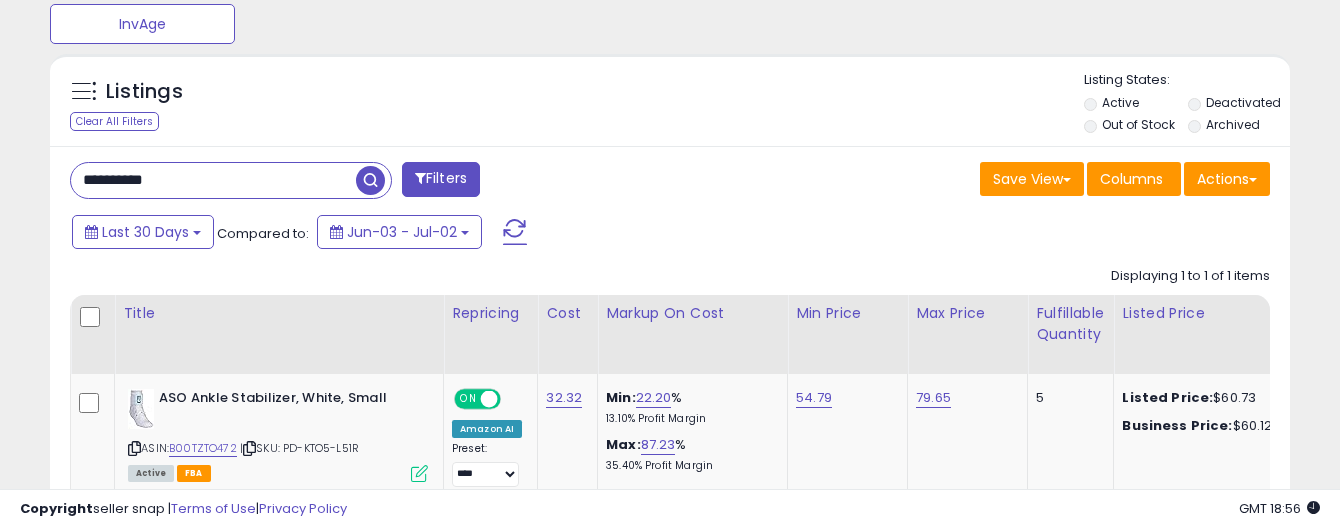 scroll, scrollTop: 999590, scrollLeft: 999282, axis: both 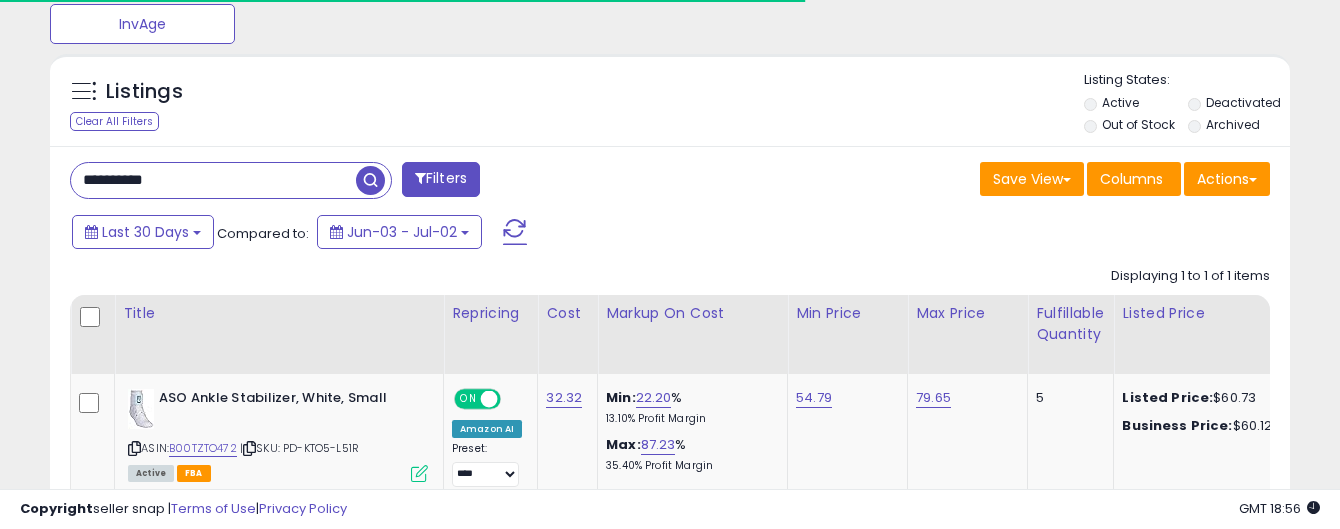 type on "**********" 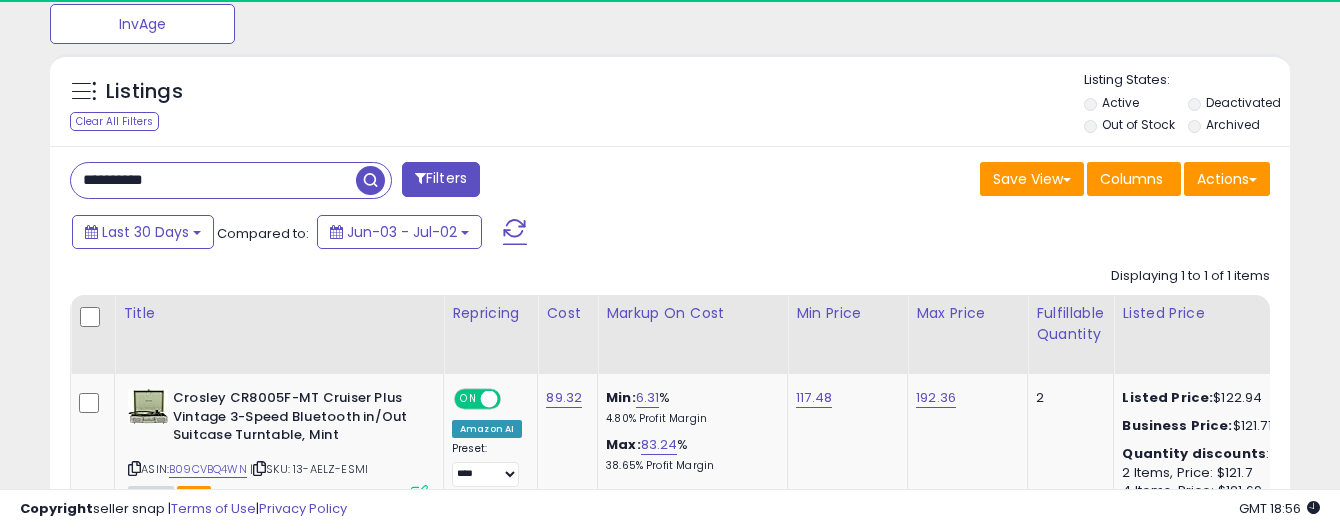 scroll, scrollTop: 999590, scrollLeft: 999282, axis: both 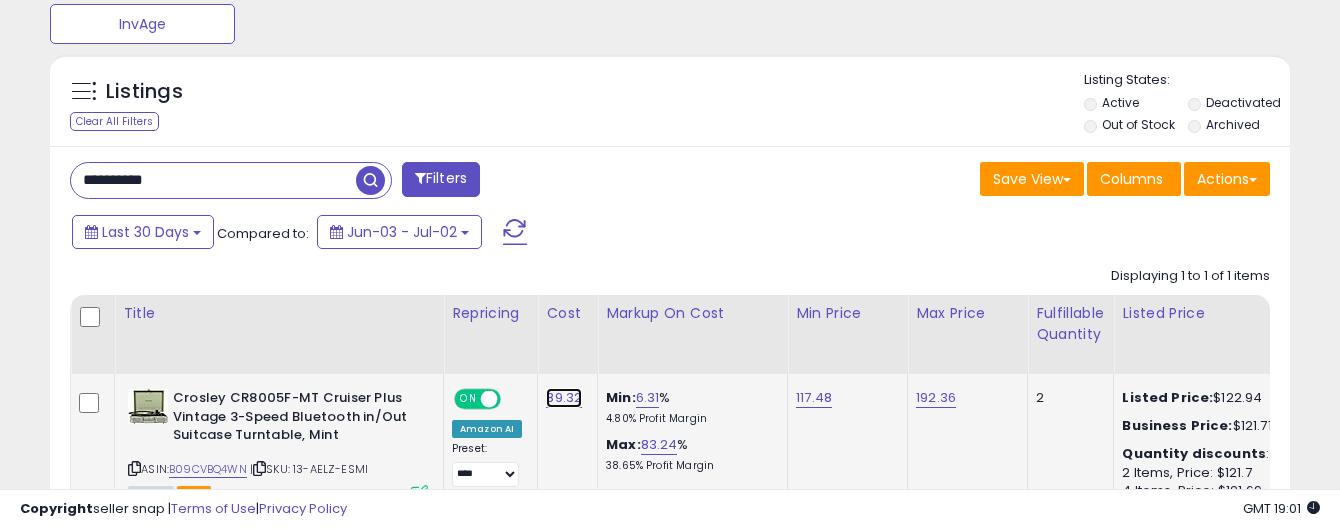 click on "89.32" at bounding box center (564, 398) 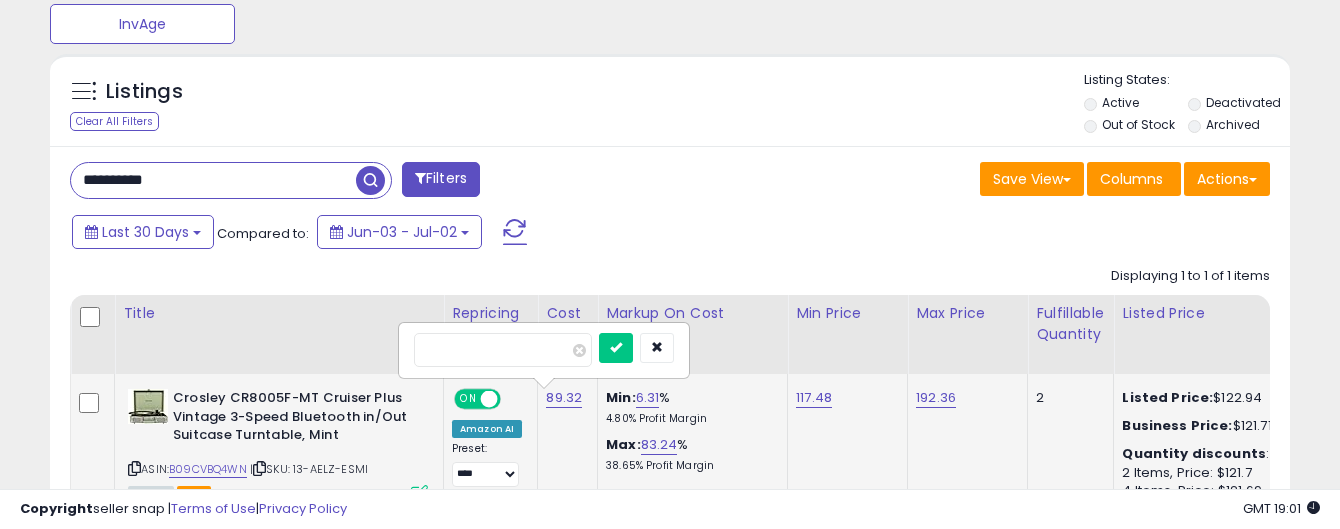 type on "*" 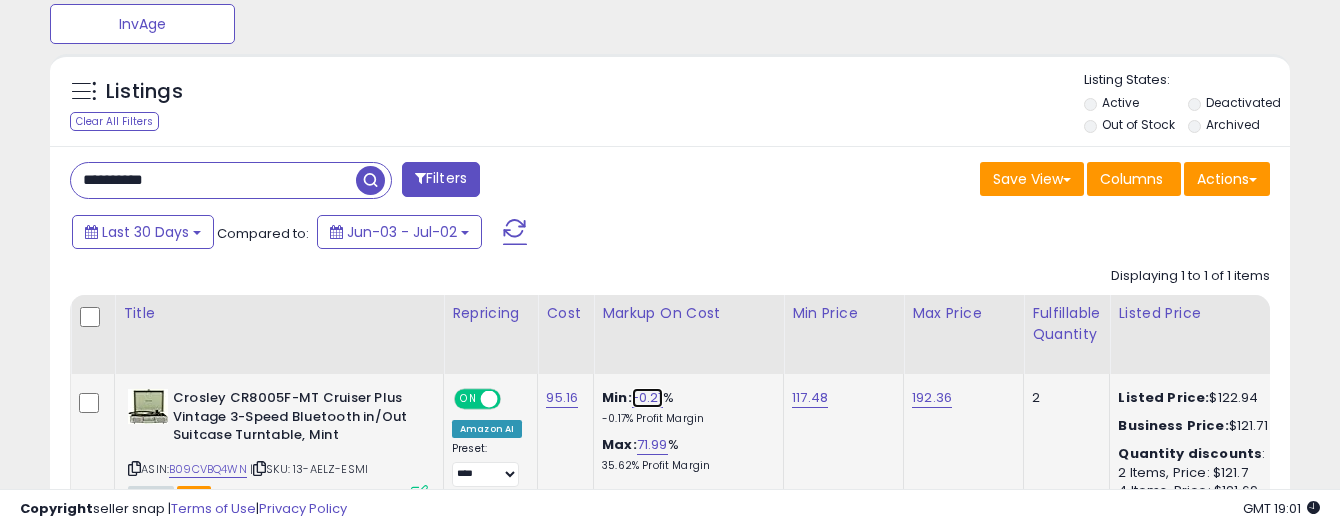 click on "-0.21" at bounding box center [647, 398] 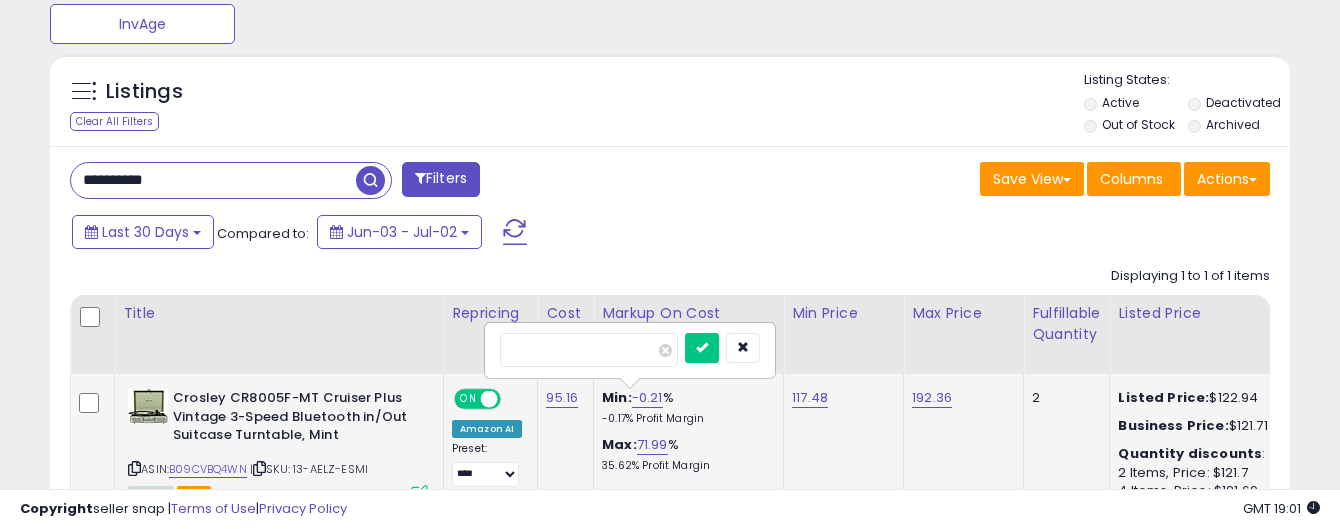 click on "*****" at bounding box center (589, 350) 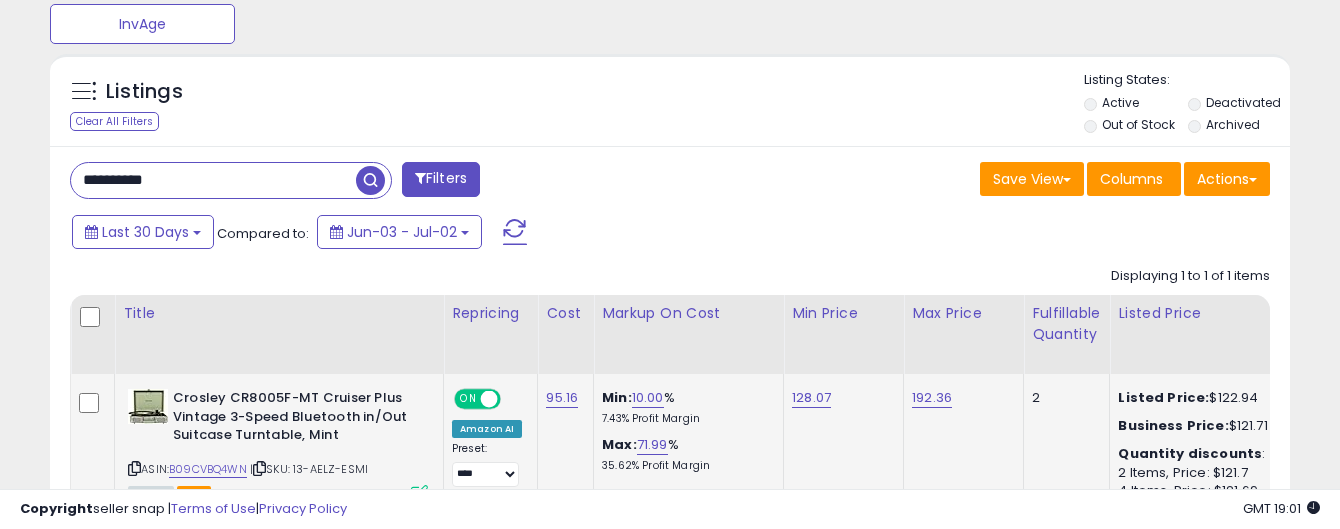 scroll, scrollTop: 829, scrollLeft: 0, axis: vertical 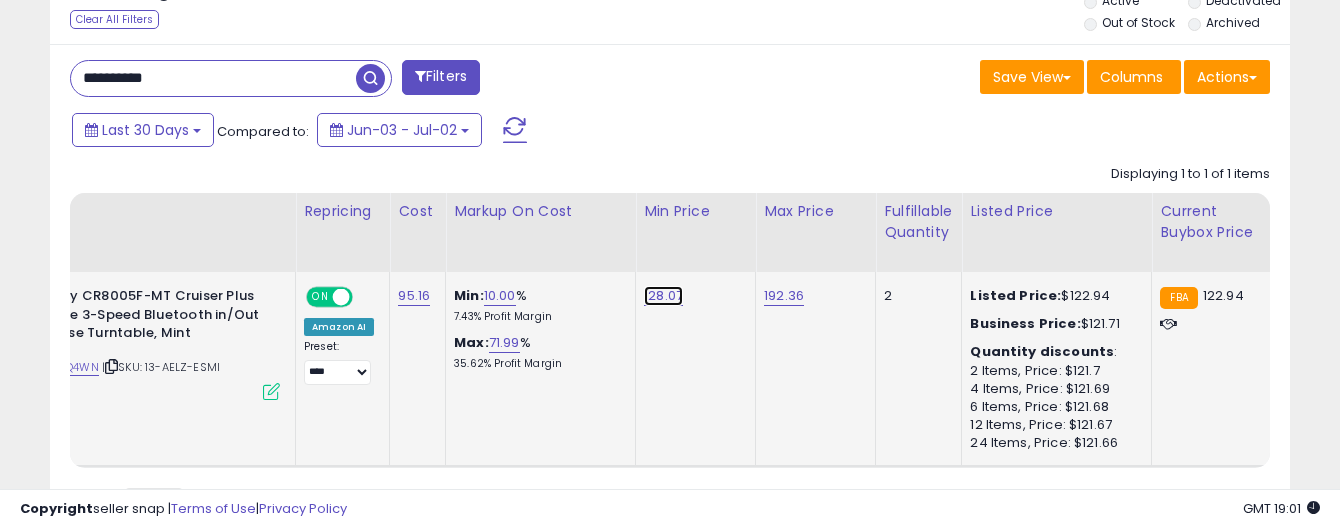 click on "128.07" at bounding box center [663, 296] 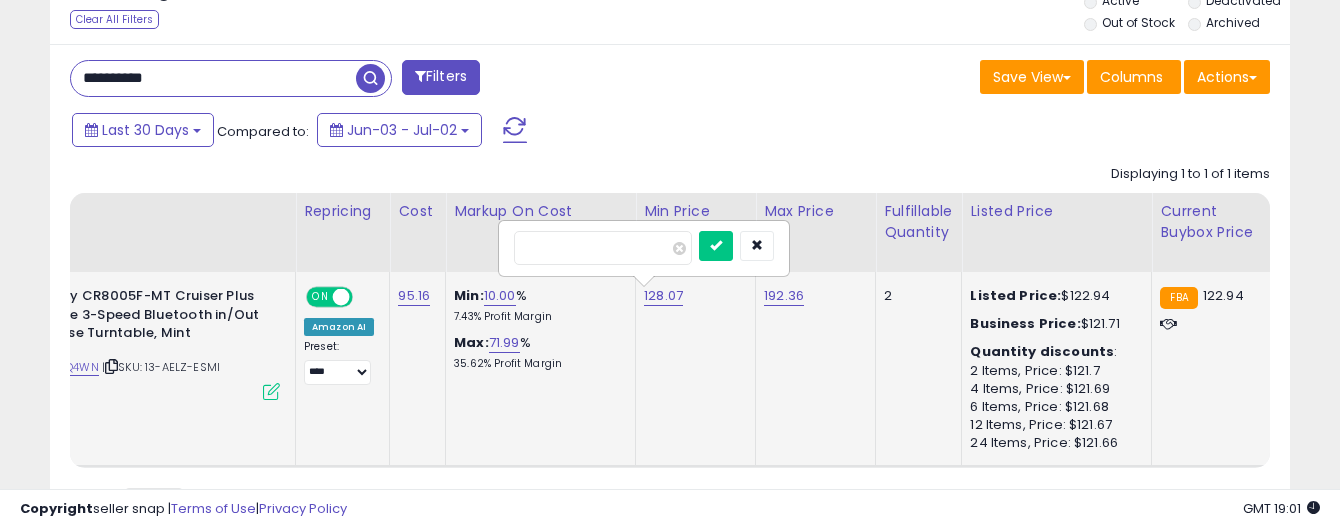 click on "******" at bounding box center [603, 248] 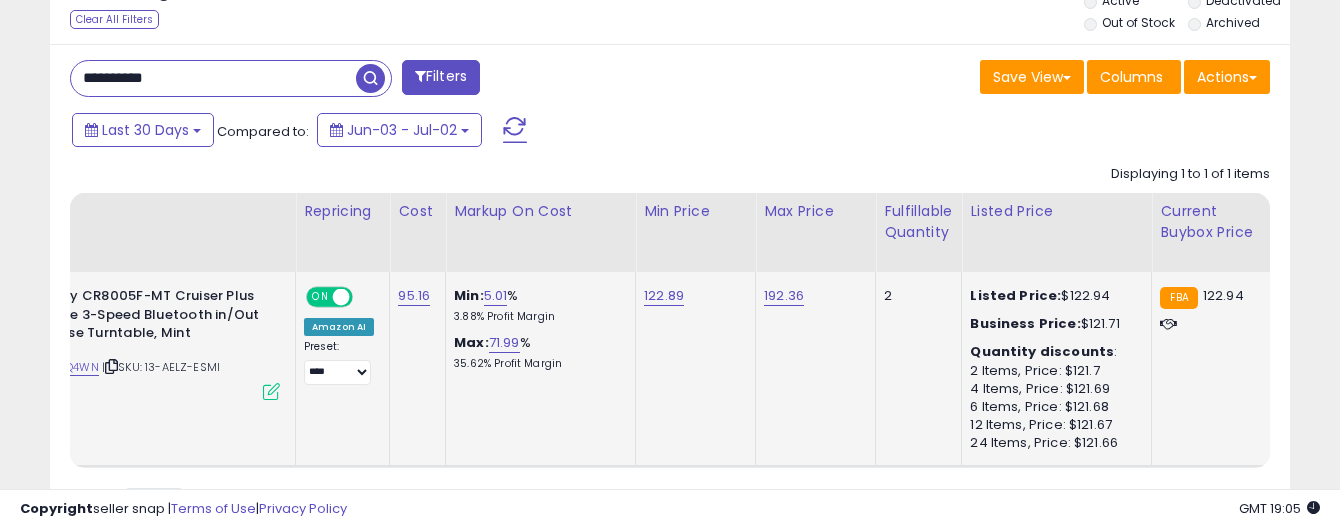 click on "**********" at bounding box center [213, 78] 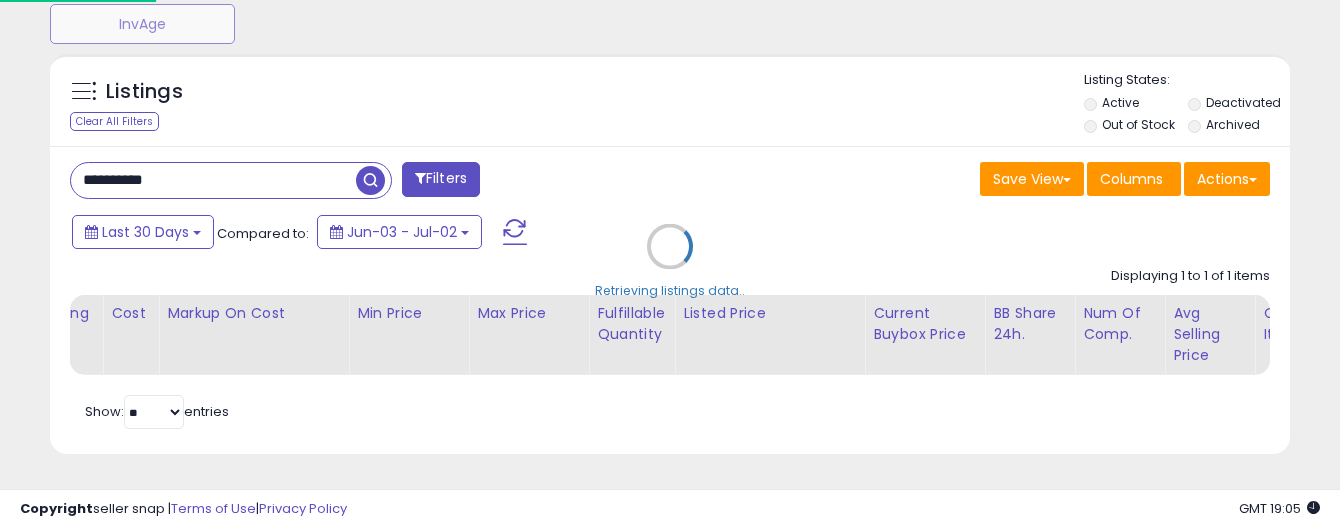 scroll, scrollTop: 727, scrollLeft: 0, axis: vertical 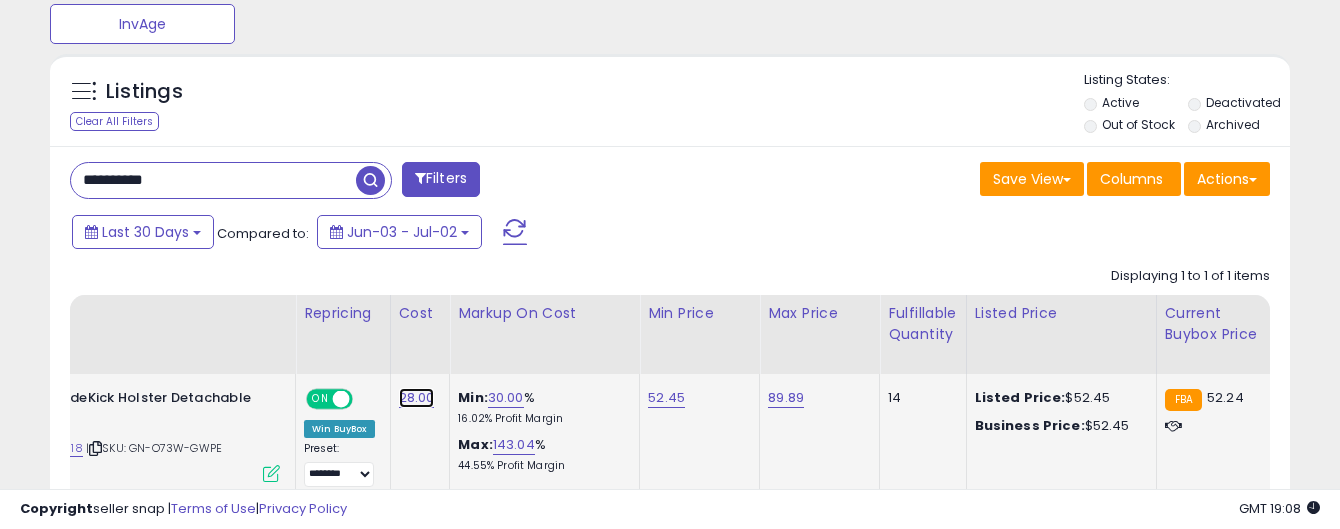 click on "28.00" at bounding box center (417, 398) 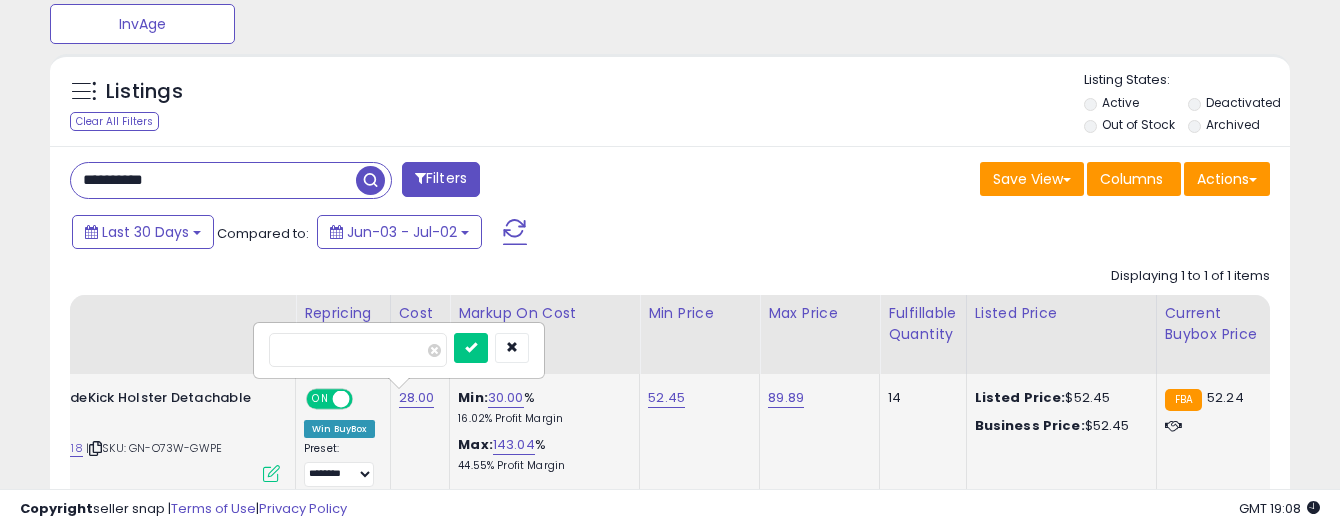 type on "****" 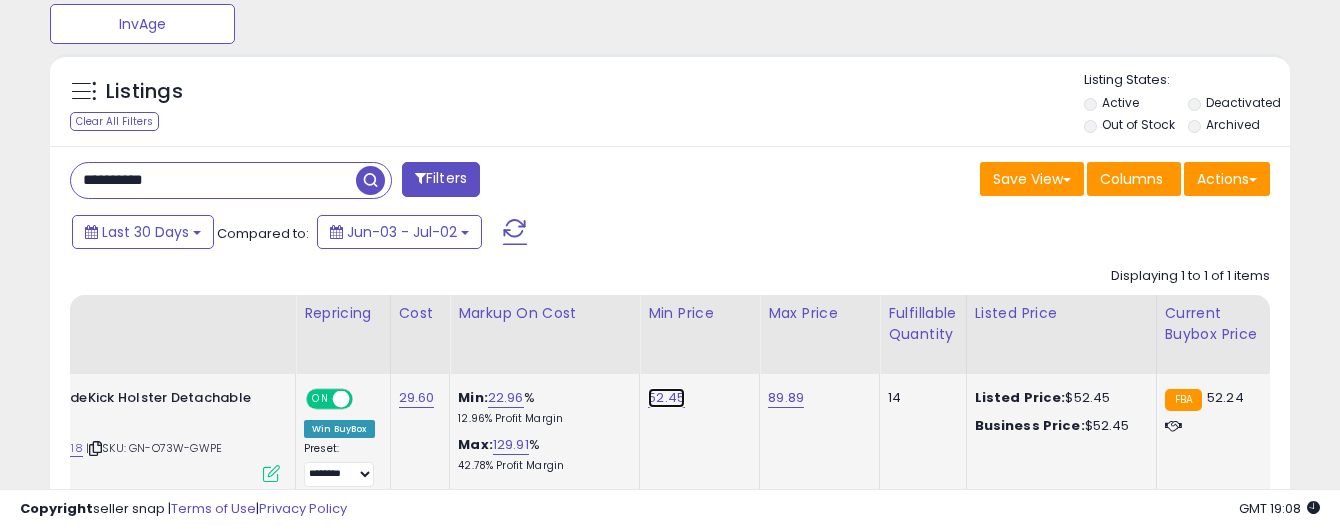 click on "52.45" at bounding box center [666, 398] 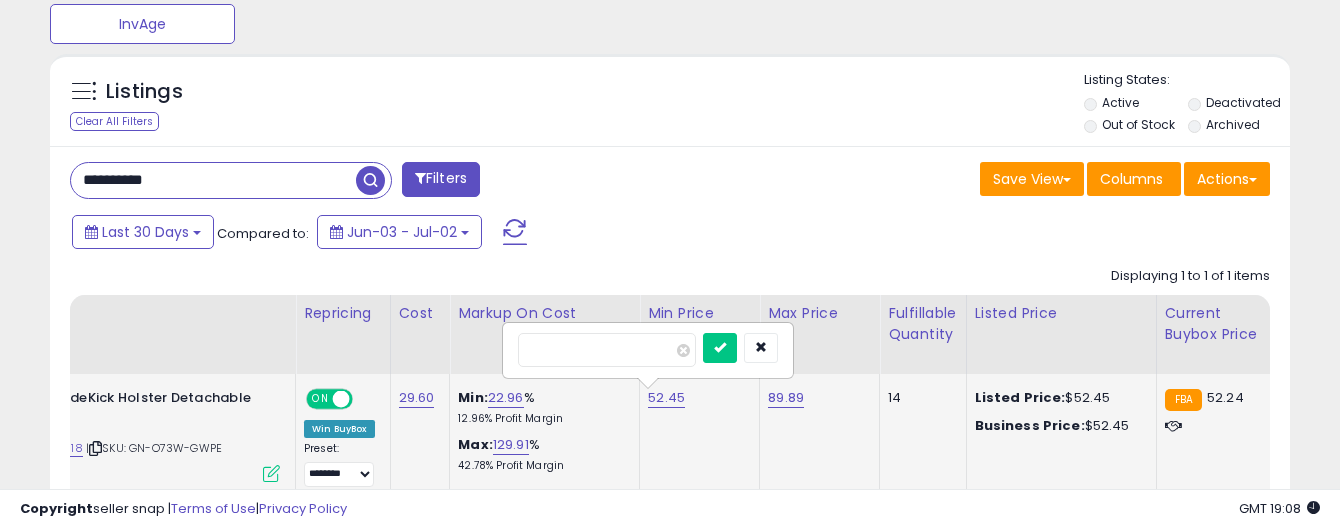 click on "*****" at bounding box center (607, 350) 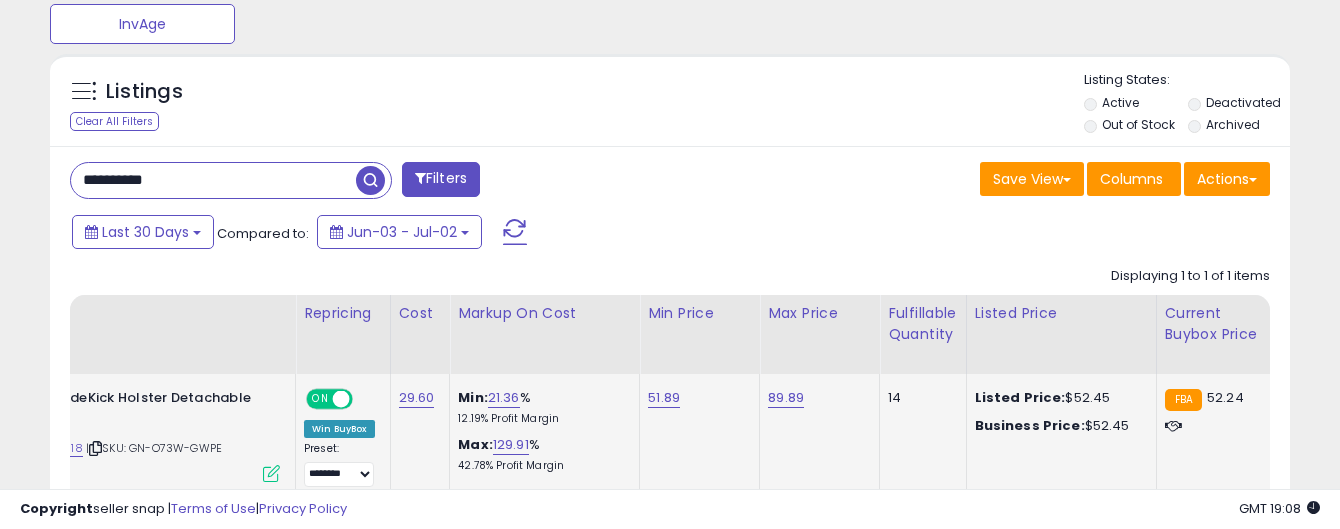 click on "Title" 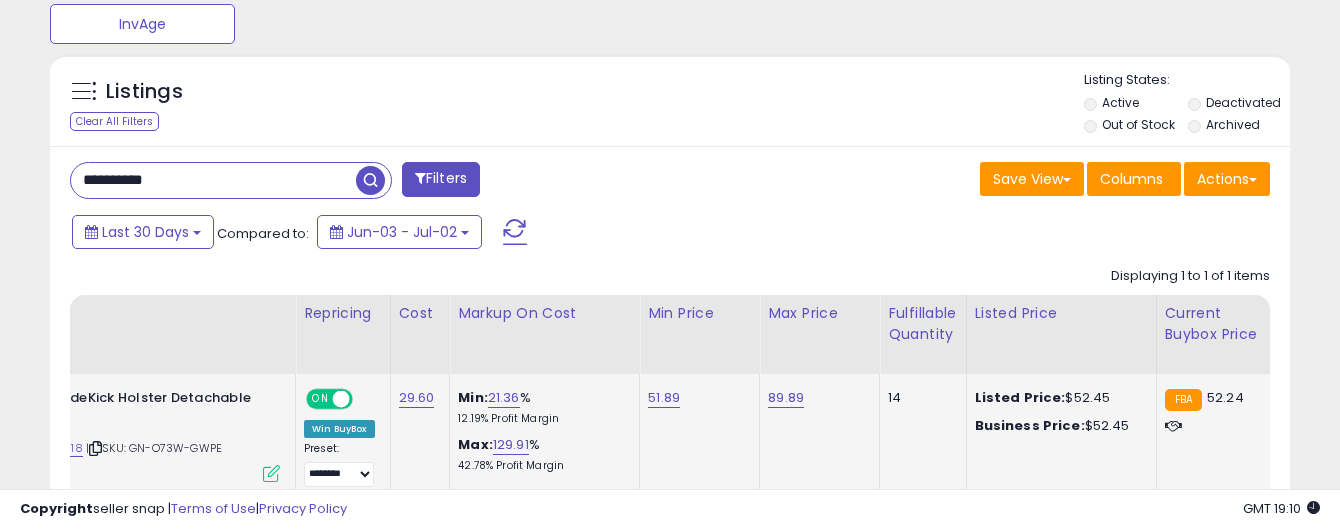 click on "**********" at bounding box center (213, 180) 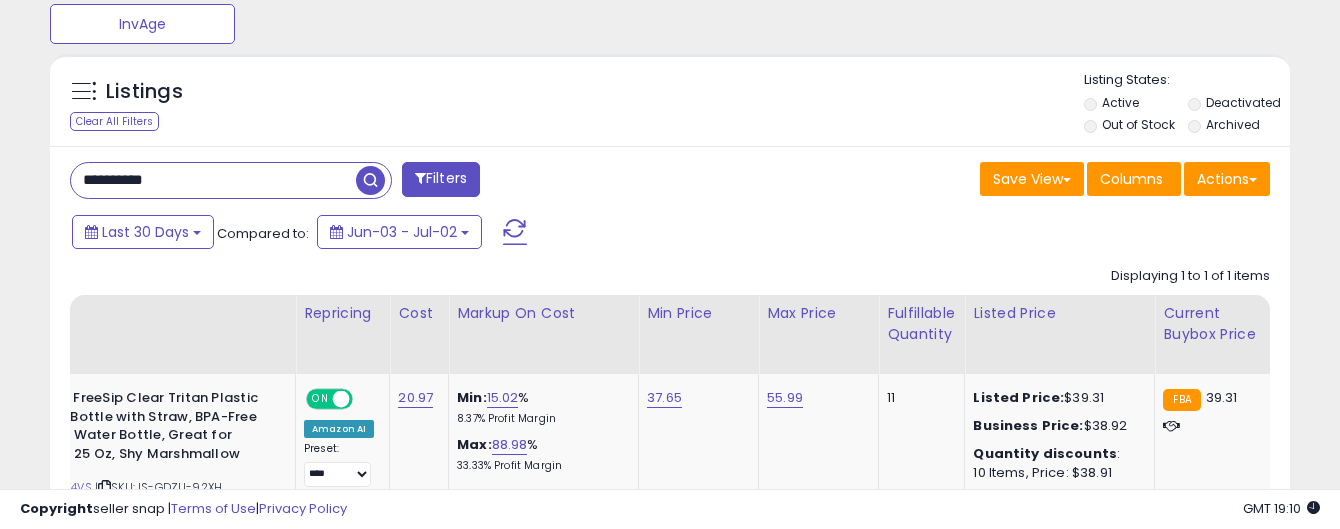 scroll, scrollTop: 999590, scrollLeft: 999282, axis: both 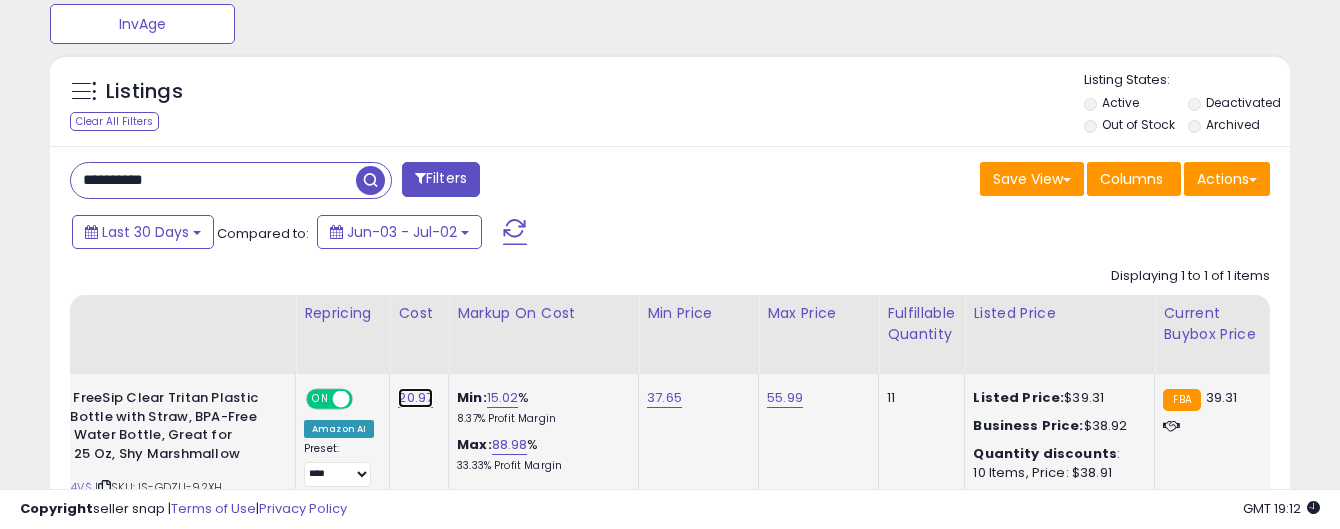 click on "20.97" at bounding box center [415, 398] 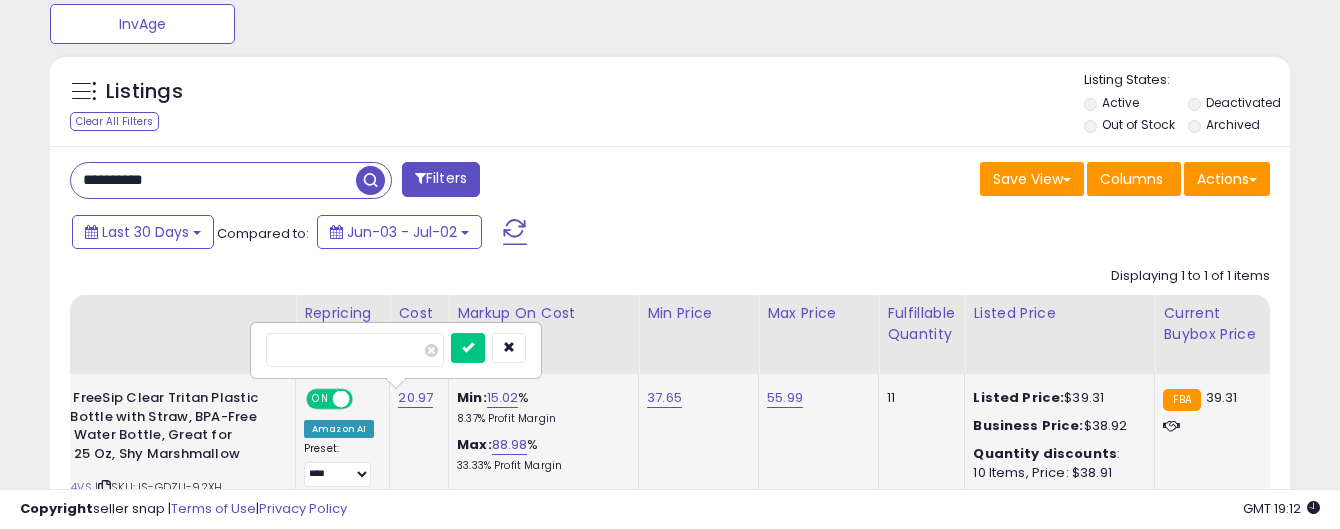 type on "****" 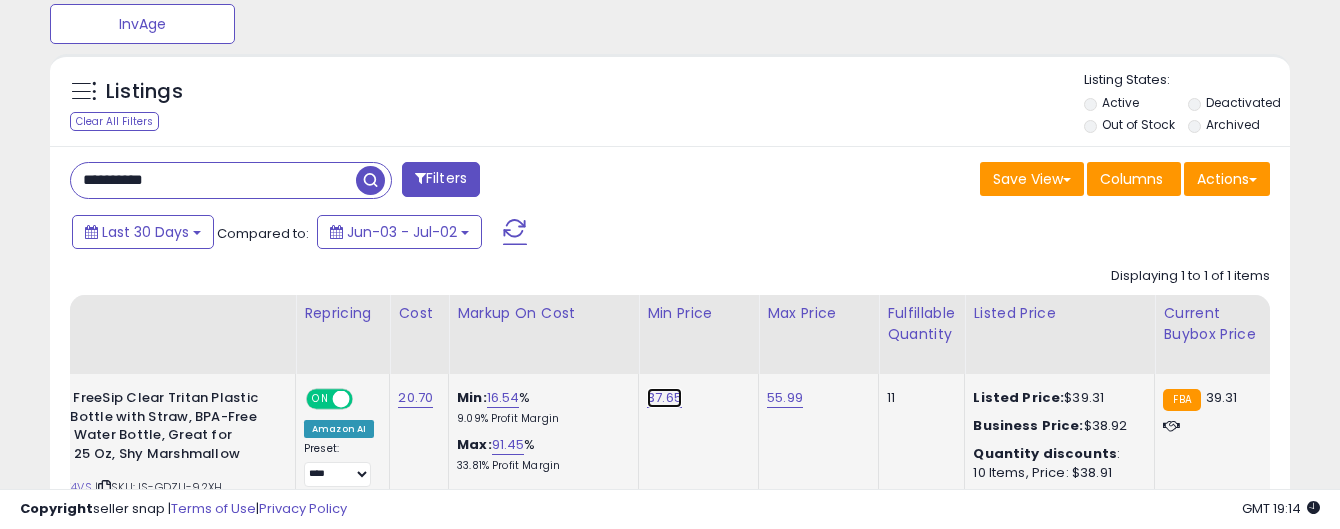 click on "37.65" at bounding box center (664, 398) 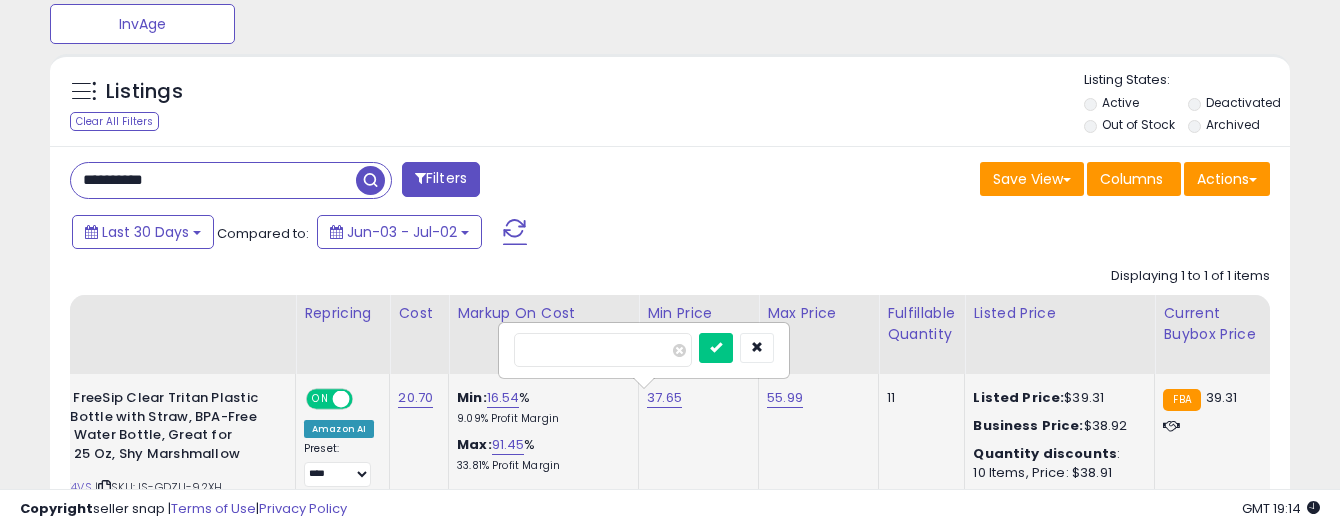 click on "*****" at bounding box center (603, 350) 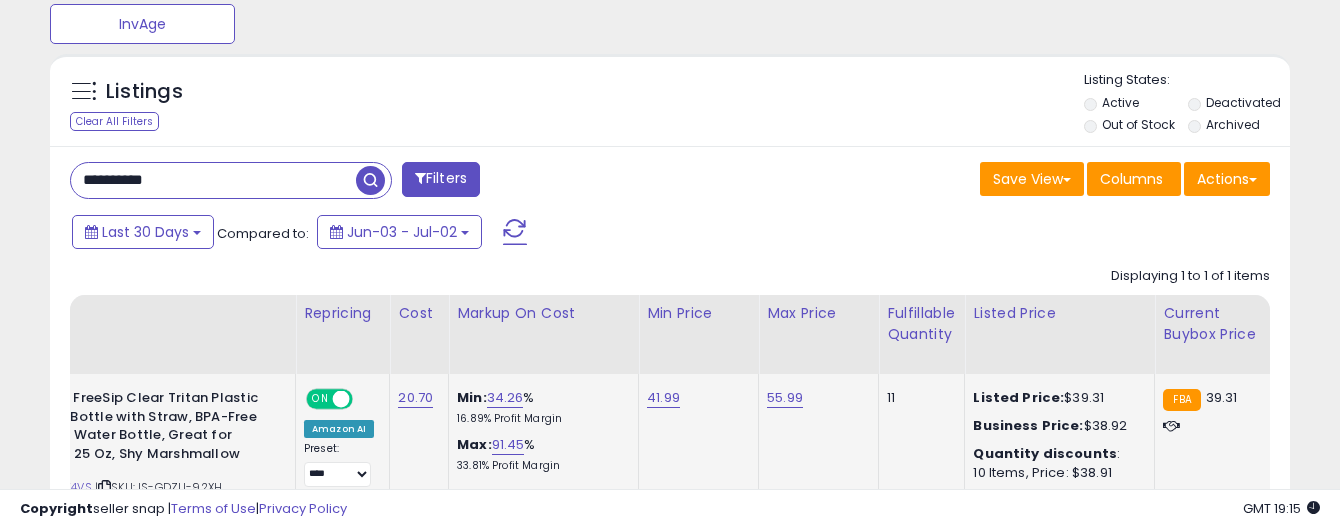 click on "**********" at bounding box center [213, 180] 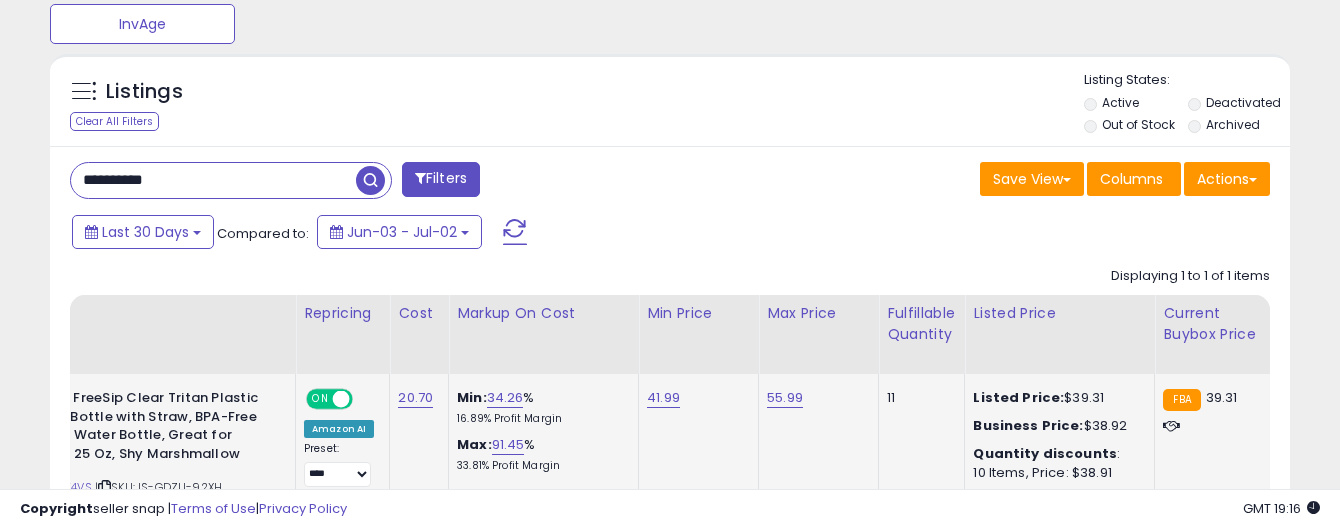 click at bounding box center (370, 180) 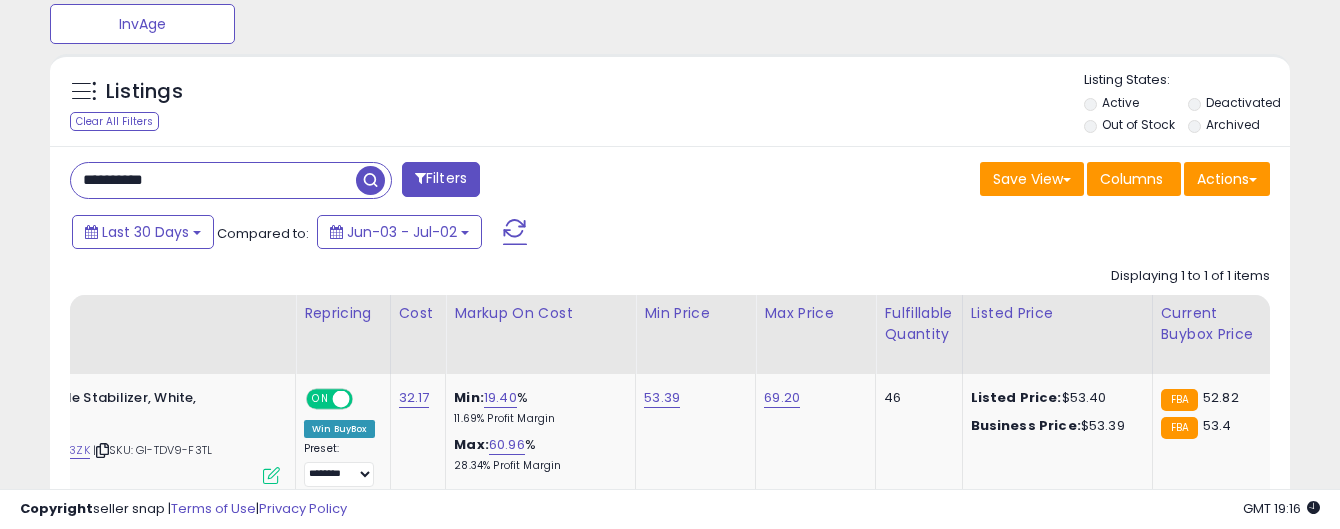 scroll, scrollTop: 999590, scrollLeft: 999282, axis: both 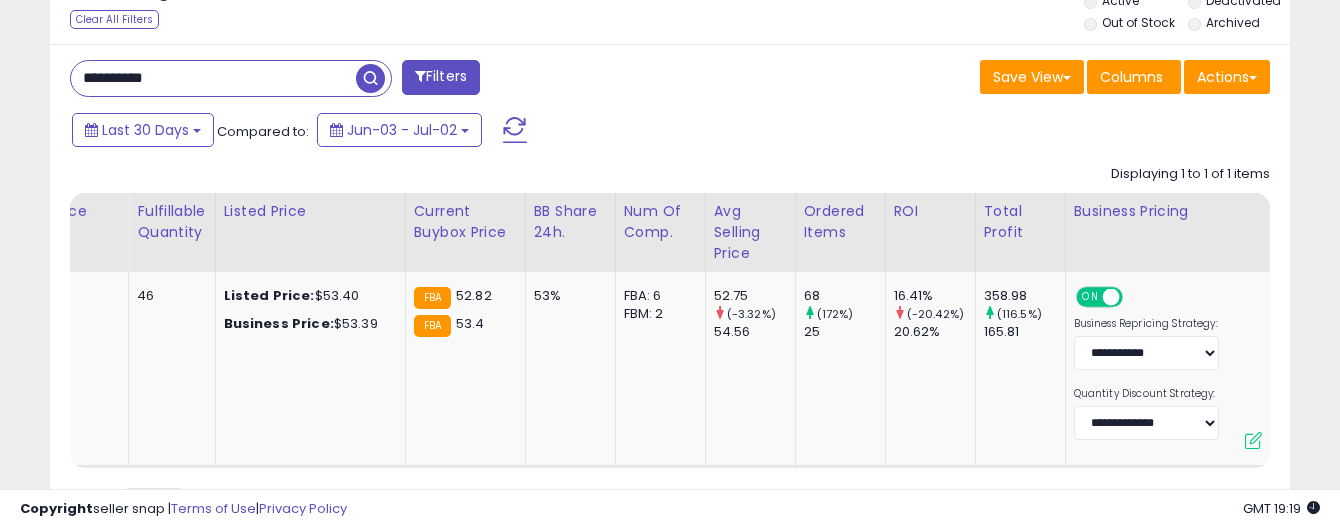 click on "**********" at bounding box center [213, 78] 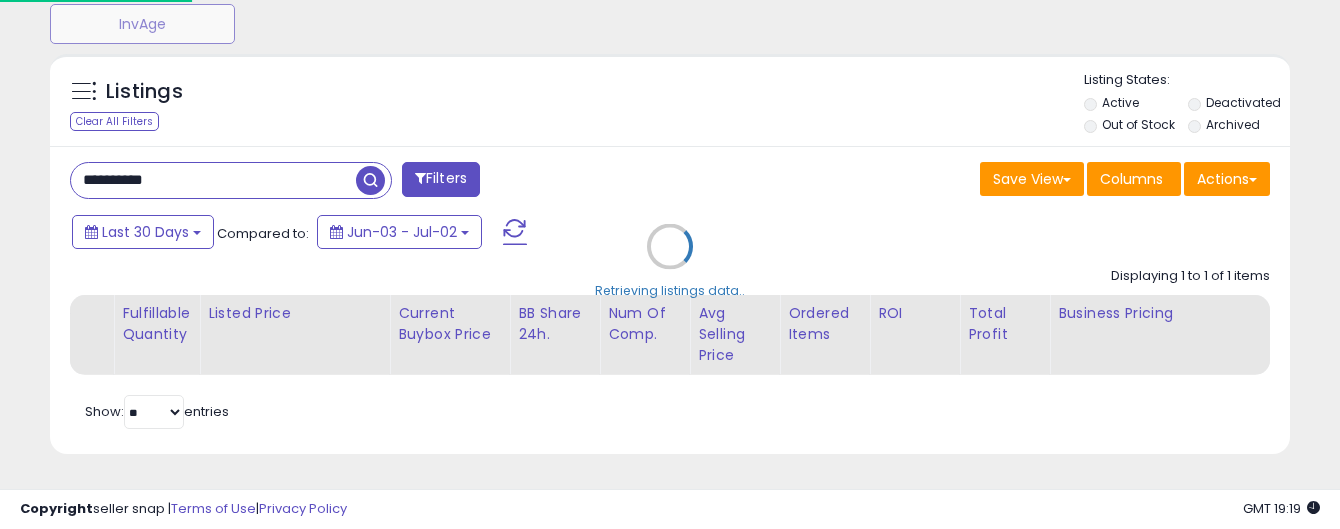 scroll, scrollTop: 0, scrollLeft: 621, axis: horizontal 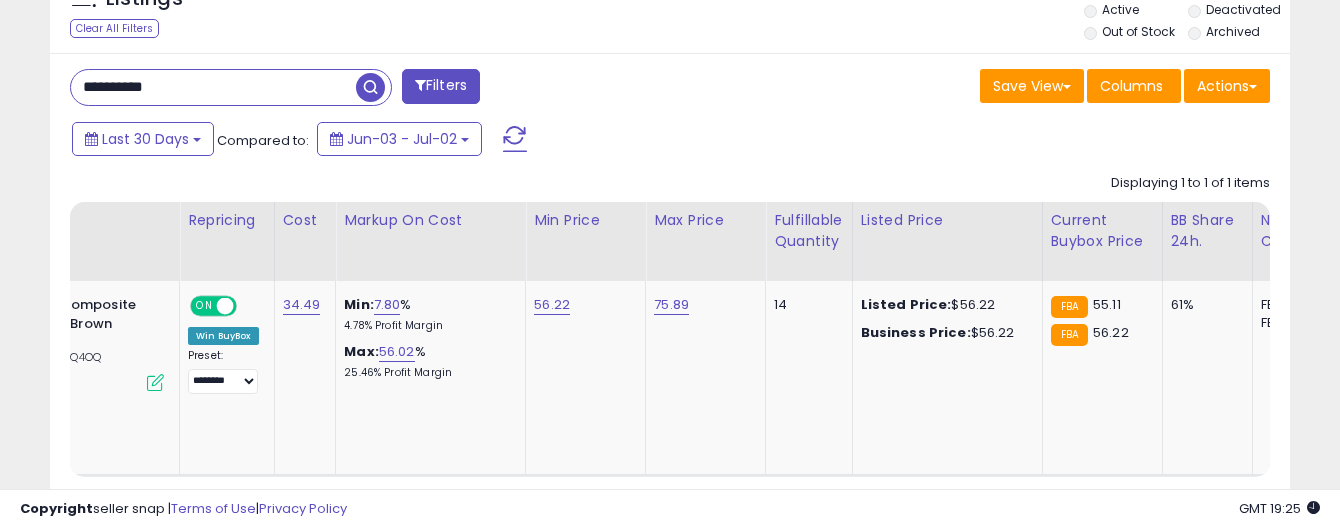 click on "**********" at bounding box center (213, 87) 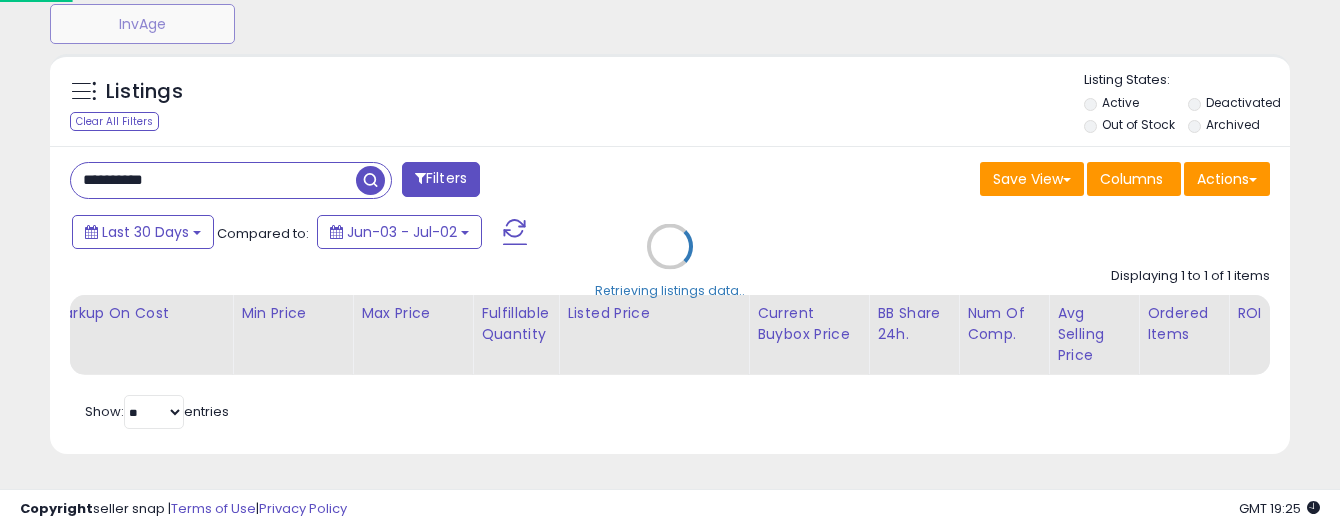 scroll, scrollTop: 727, scrollLeft: 0, axis: vertical 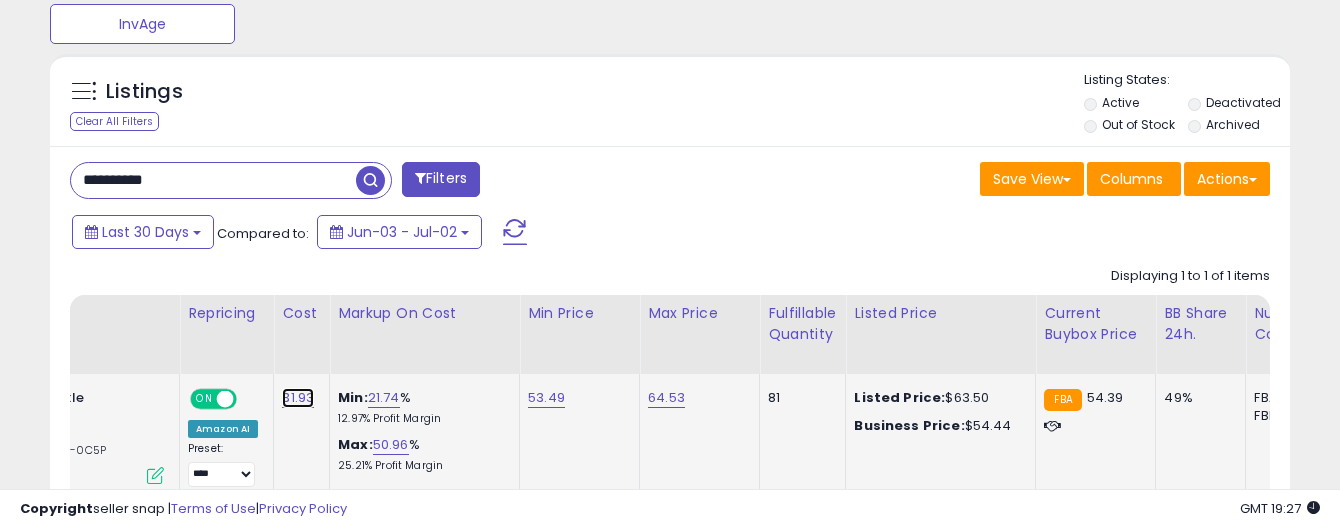 click on "31.93" at bounding box center [298, 398] 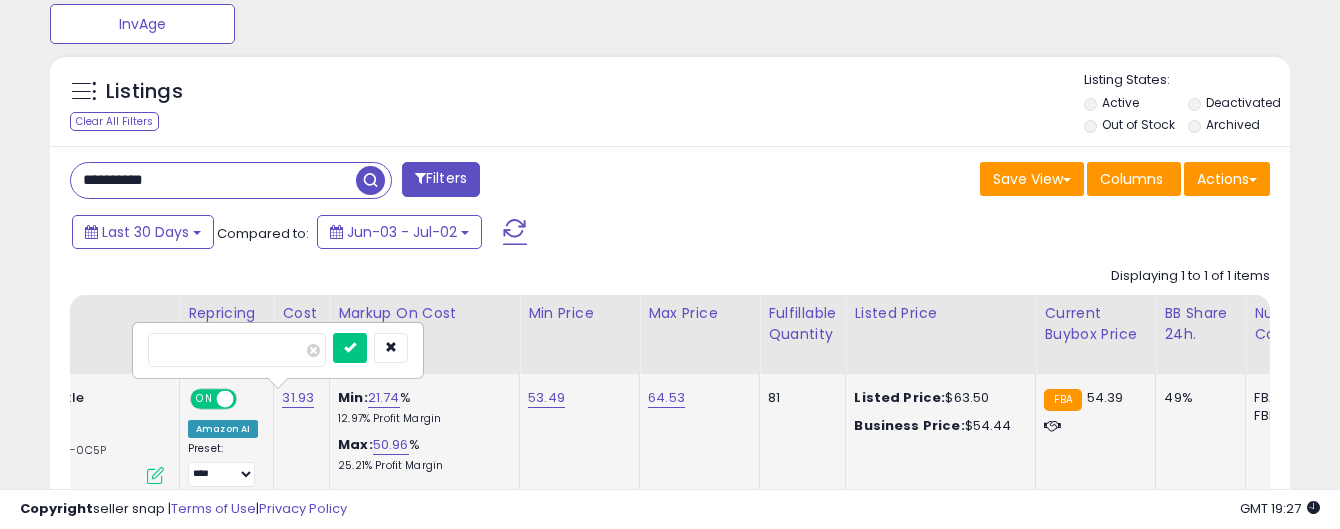 type on "**" 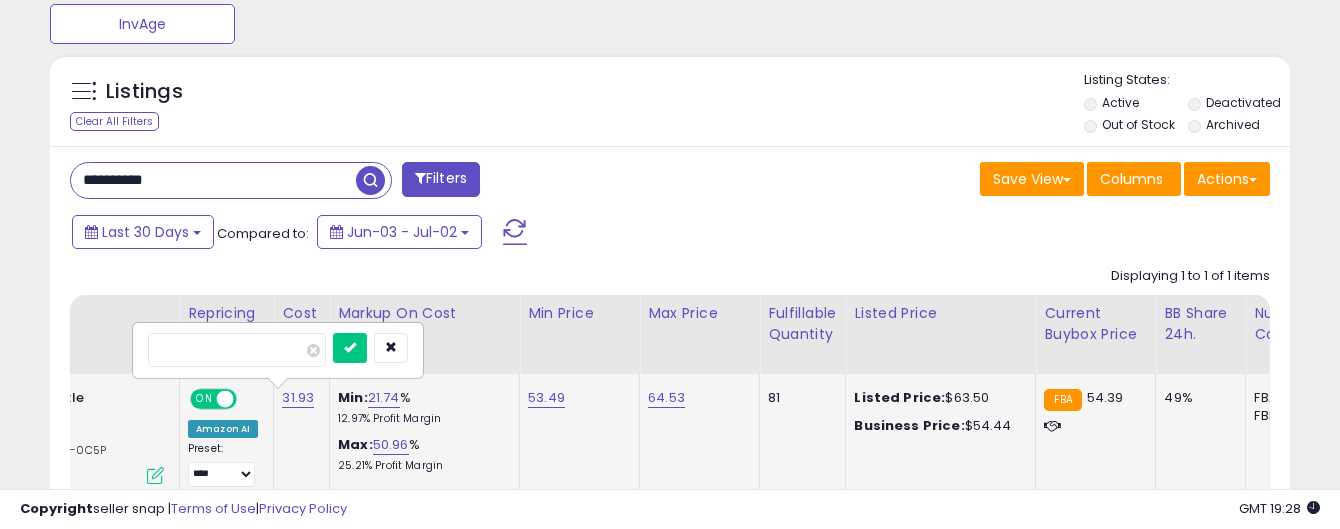 type on "*****" 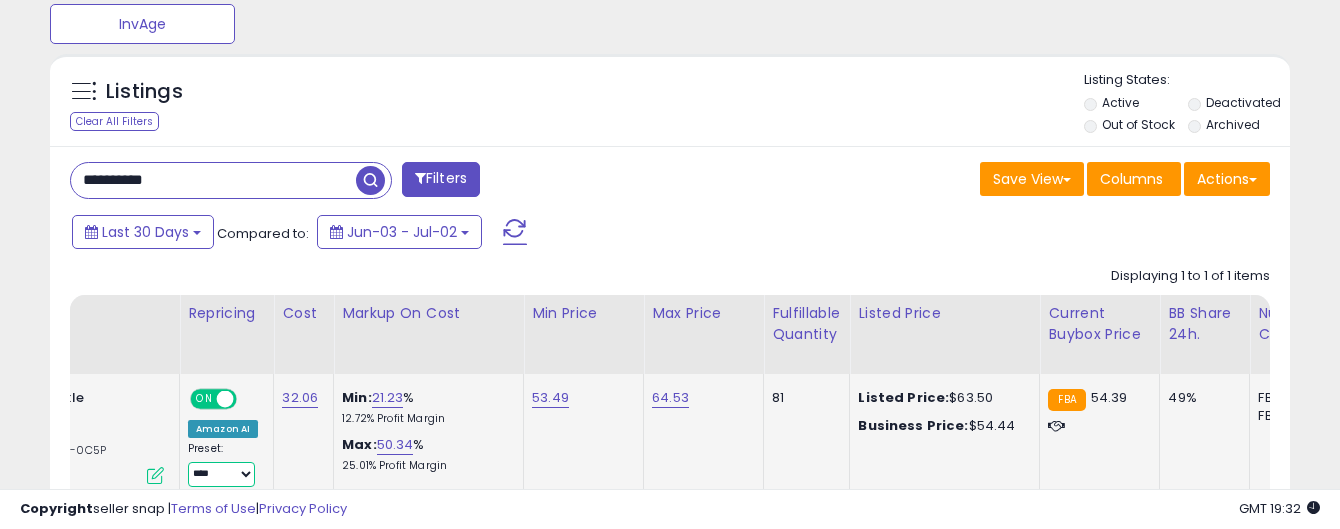 click on "**********" at bounding box center (221, 474) 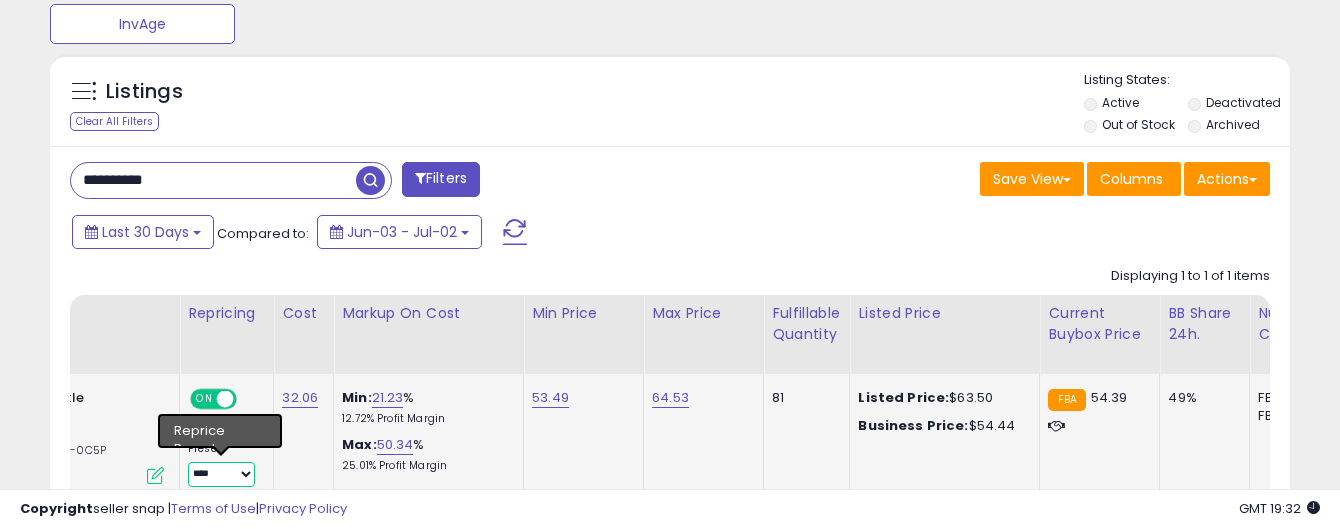 select on "********" 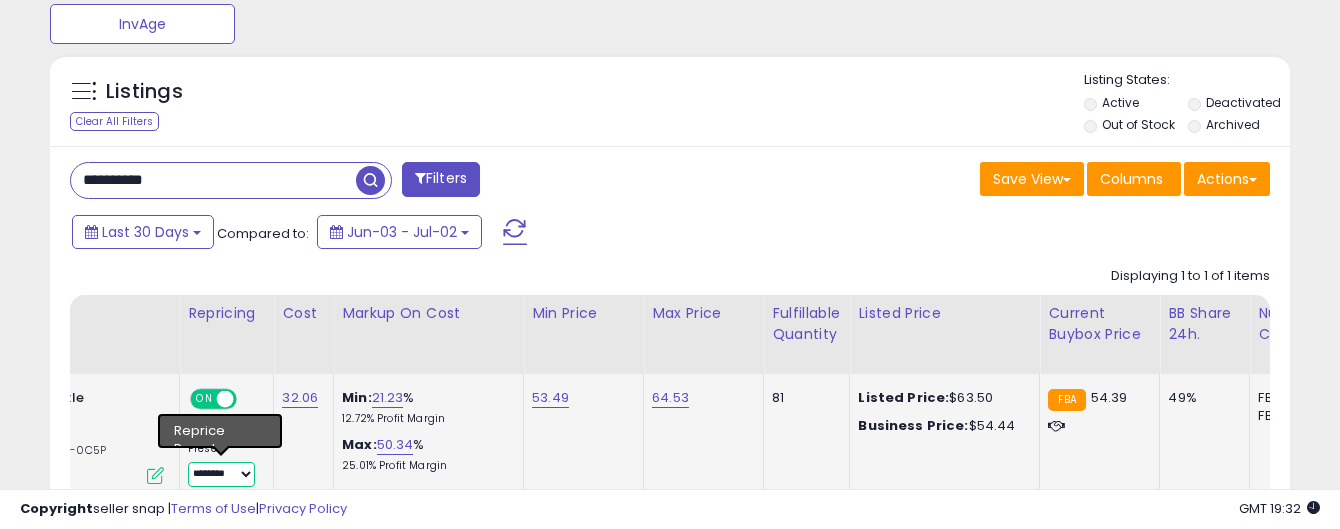 click on "********" at bounding box center [0, 0] 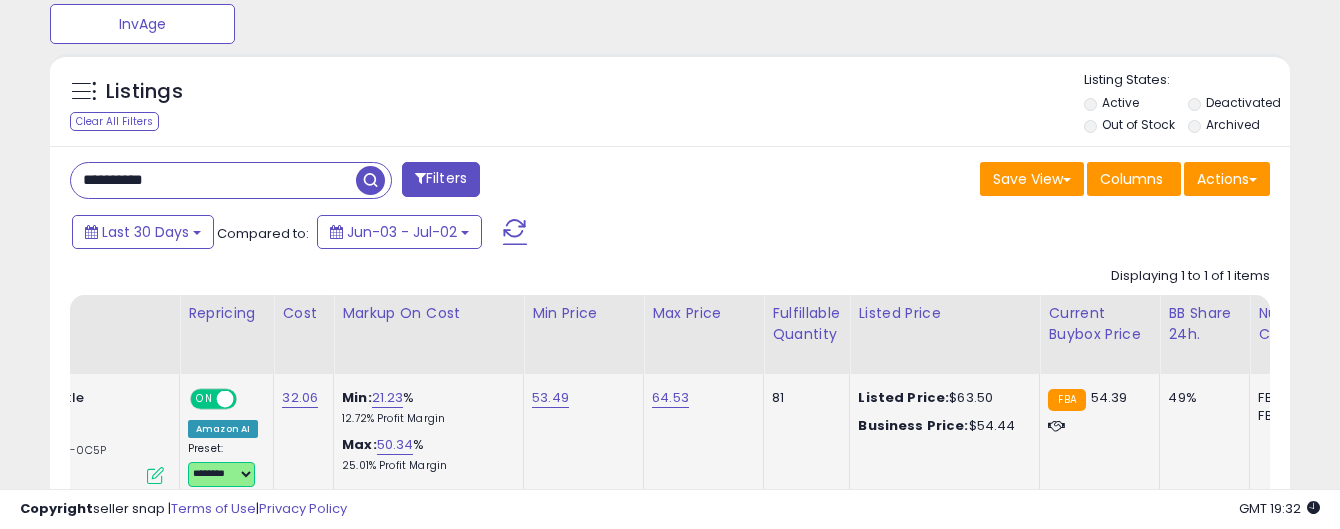 scroll, scrollTop: 829, scrollLeft: 0, axis: vertical 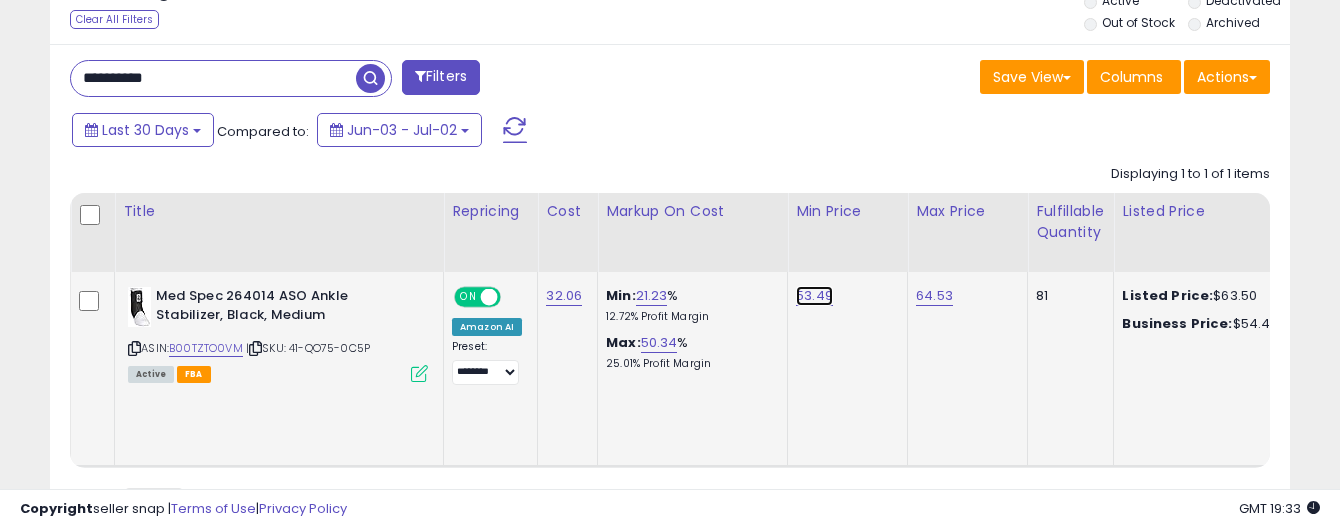 click on "53.49" at bounding box center (814, 296) 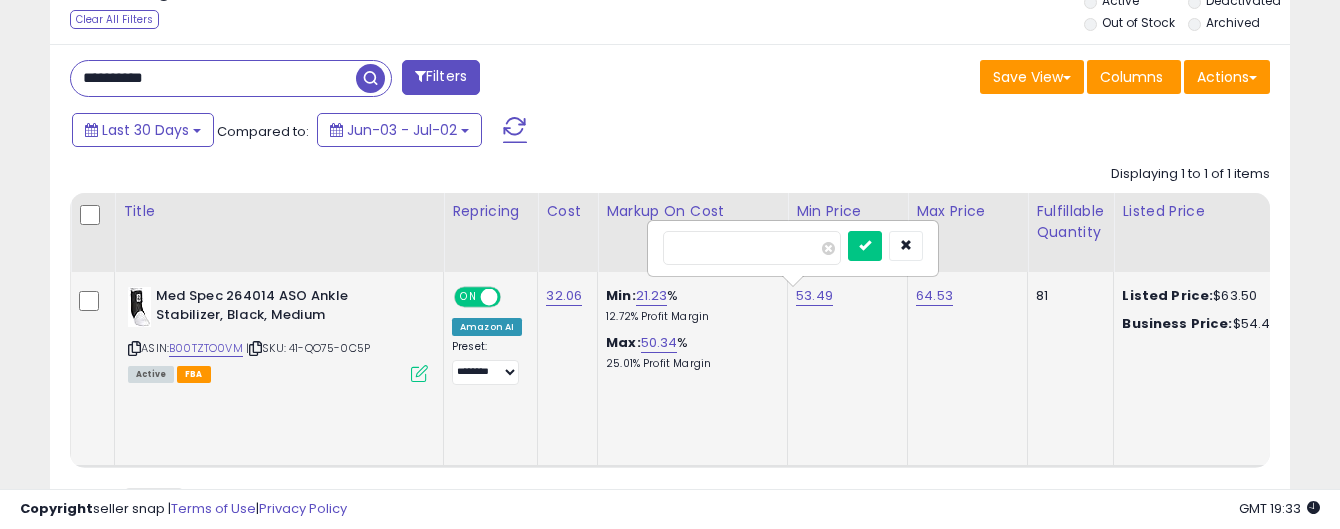 type on "*****" 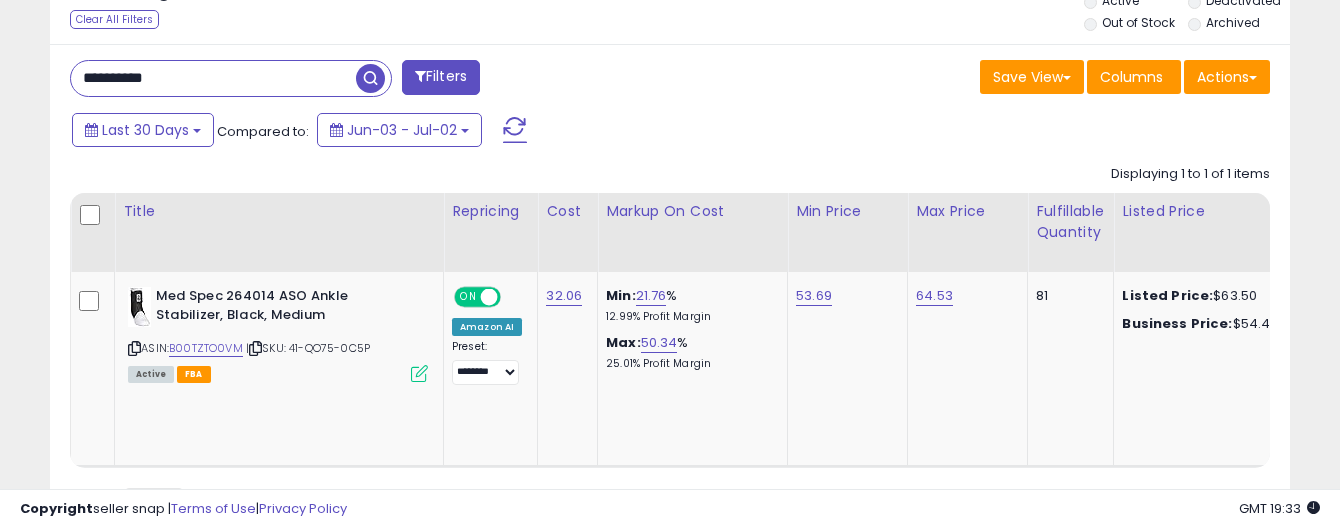click on "**********" at bounding box center (213, 78) 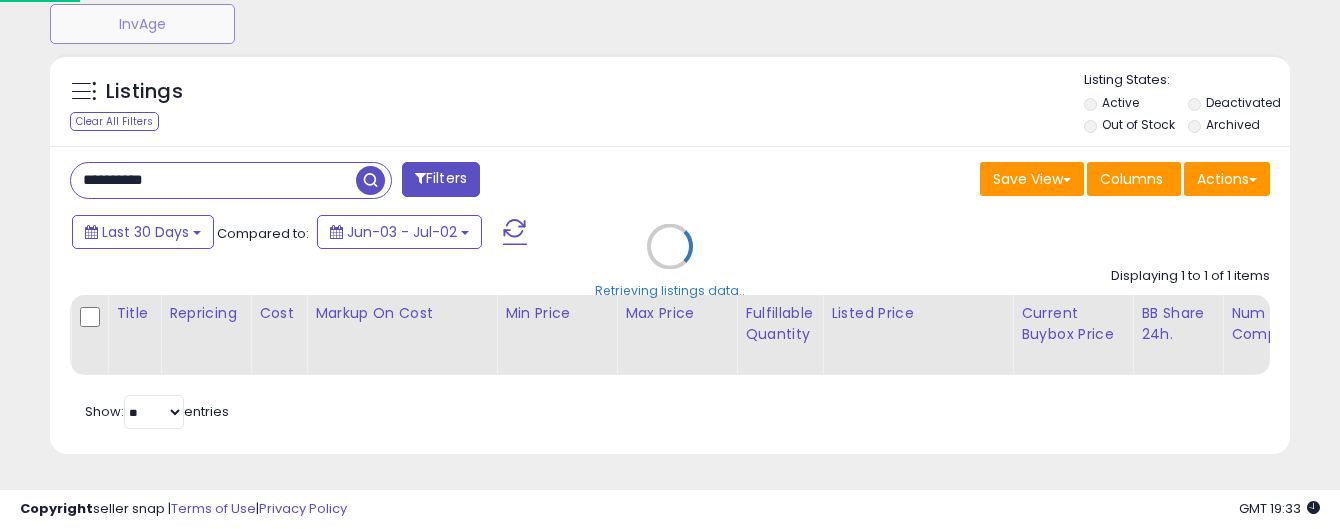 scroll, scrollTop: 727, scrollLeft: 0, axis: vertical 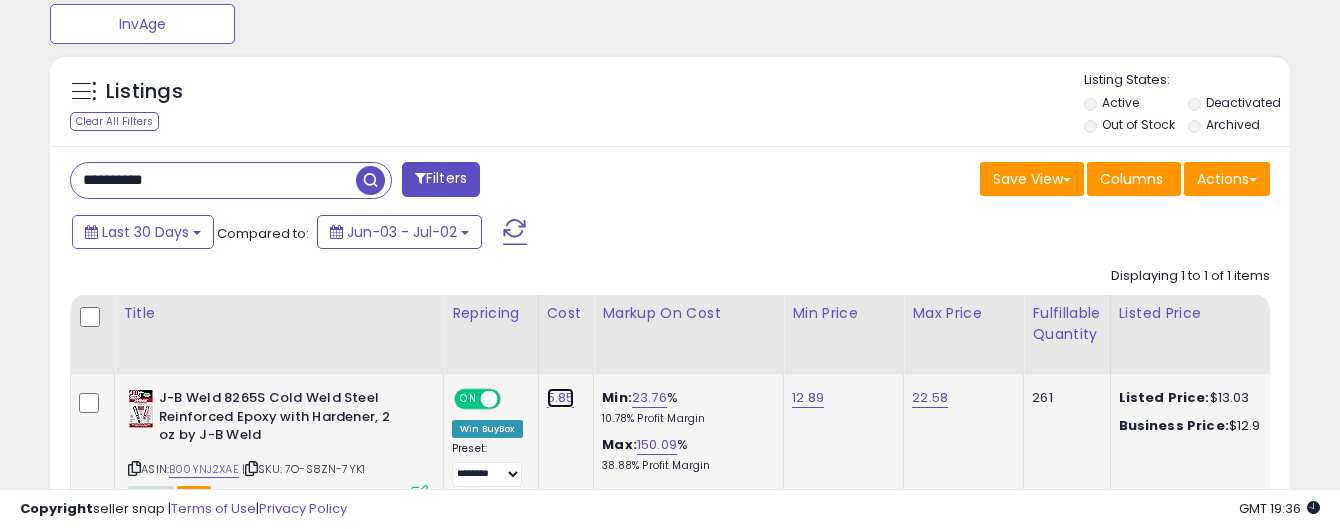 click on "5.85" at bounding box center (561, 398) 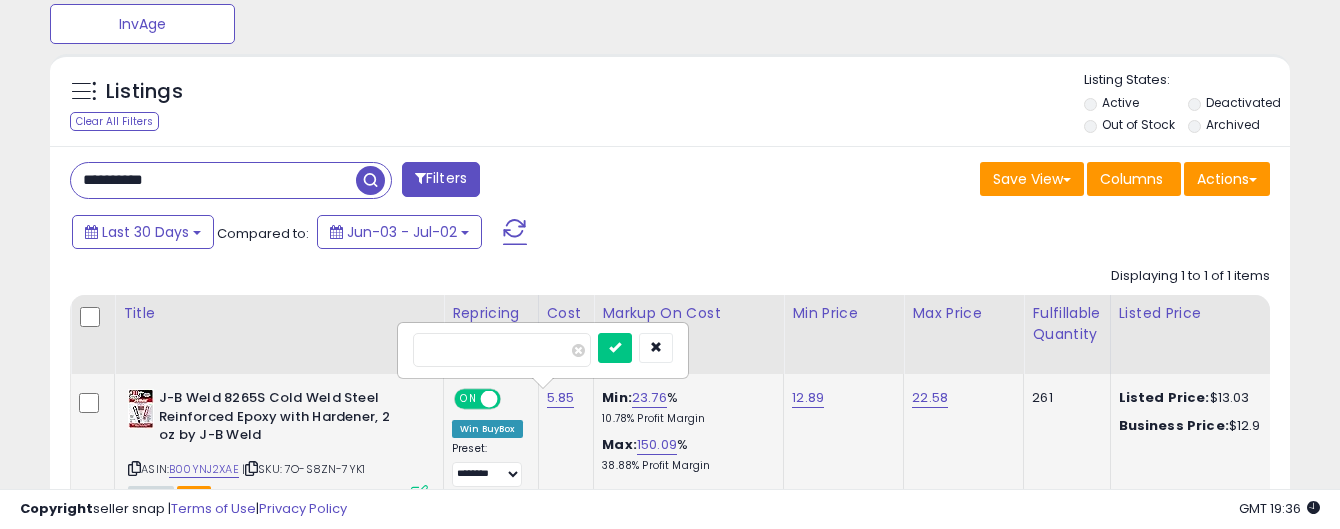type on "****" 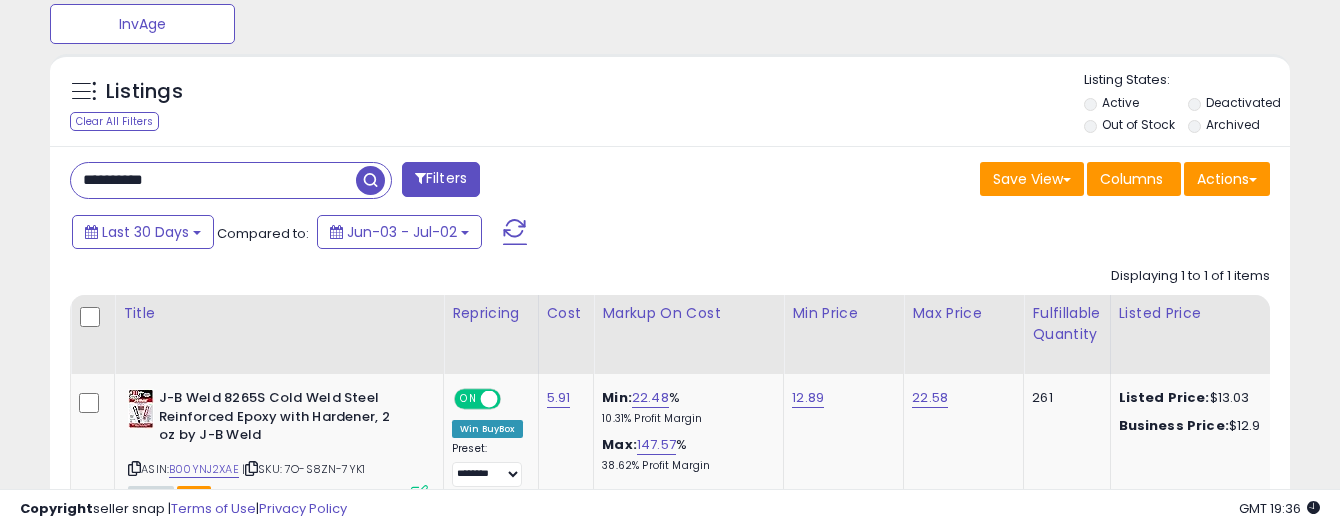 click on "Copyright  seller snap |  Terms of Use
|  Privacy Policy
GMT 19:36
Authorization required" at bounding box center [670, 509] 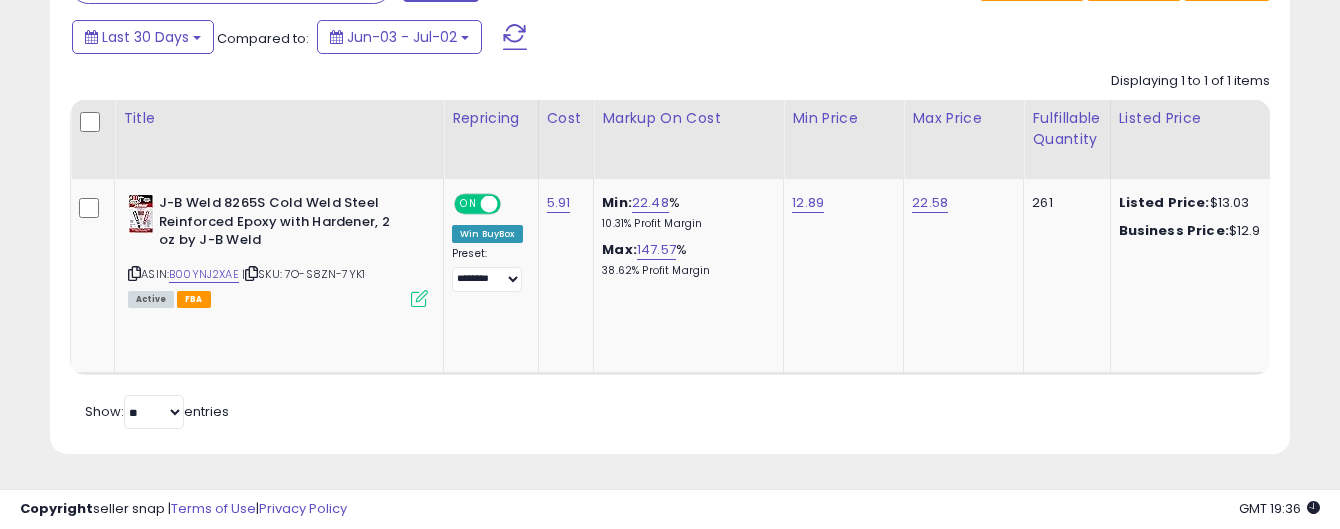scroll, scrollTop: 0, scrollLeft: 604, axis: horizontal 